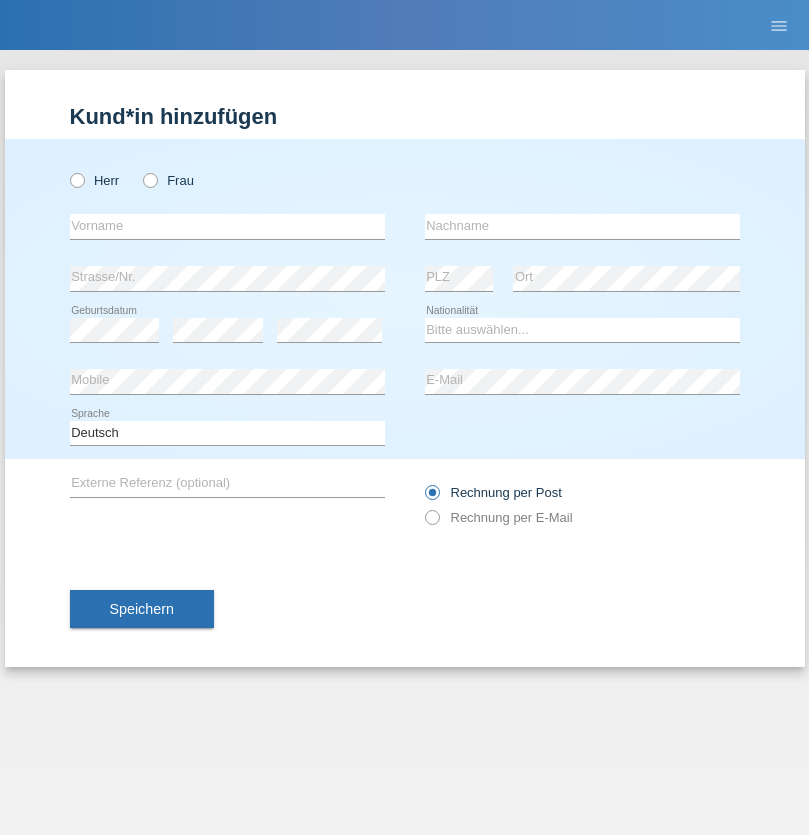 scroll, scrollTop: 0, scrollLeft: 0, axis: both 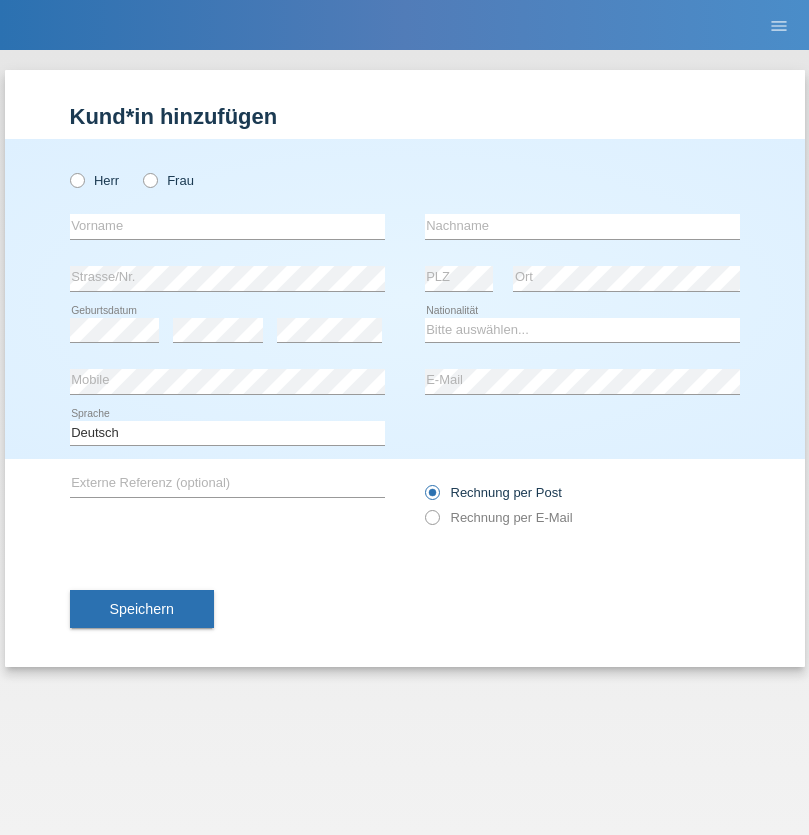 radio on "true" 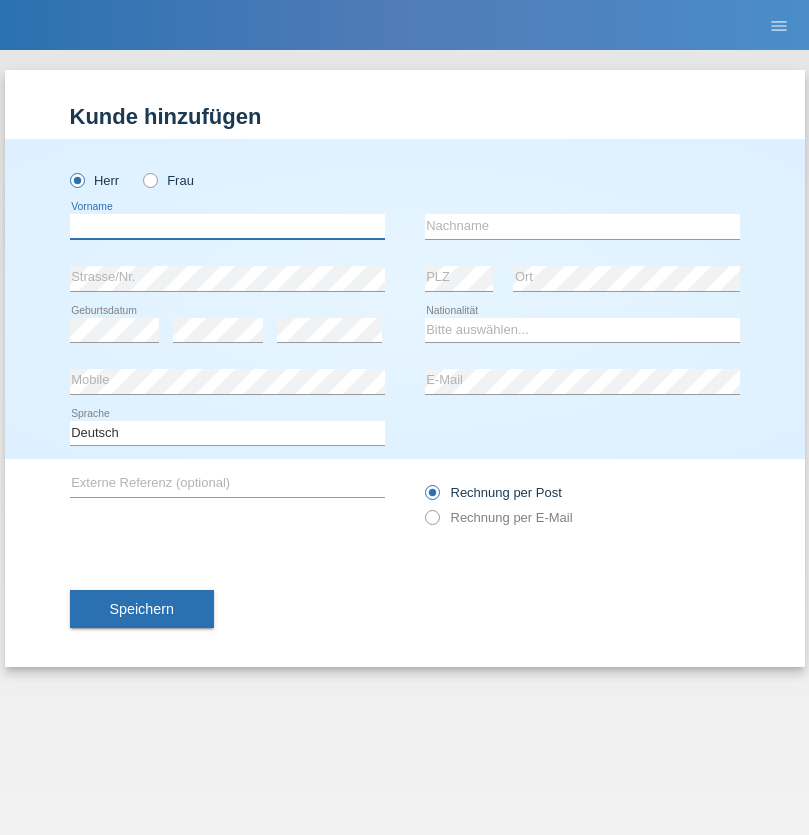 click at bounding box center (227, 226) 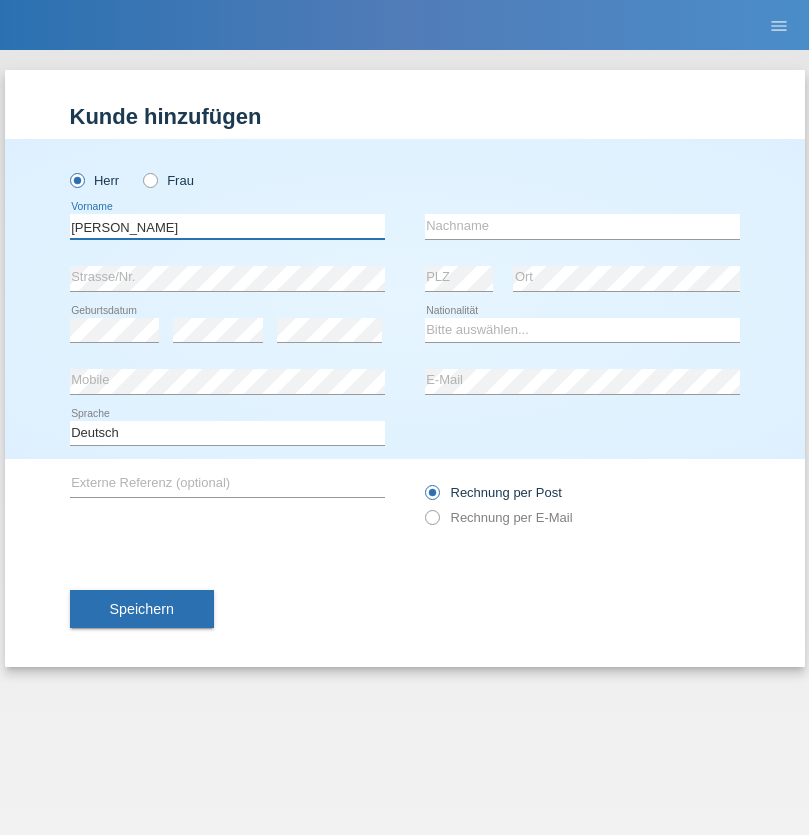 type on "Thomas Fabian" 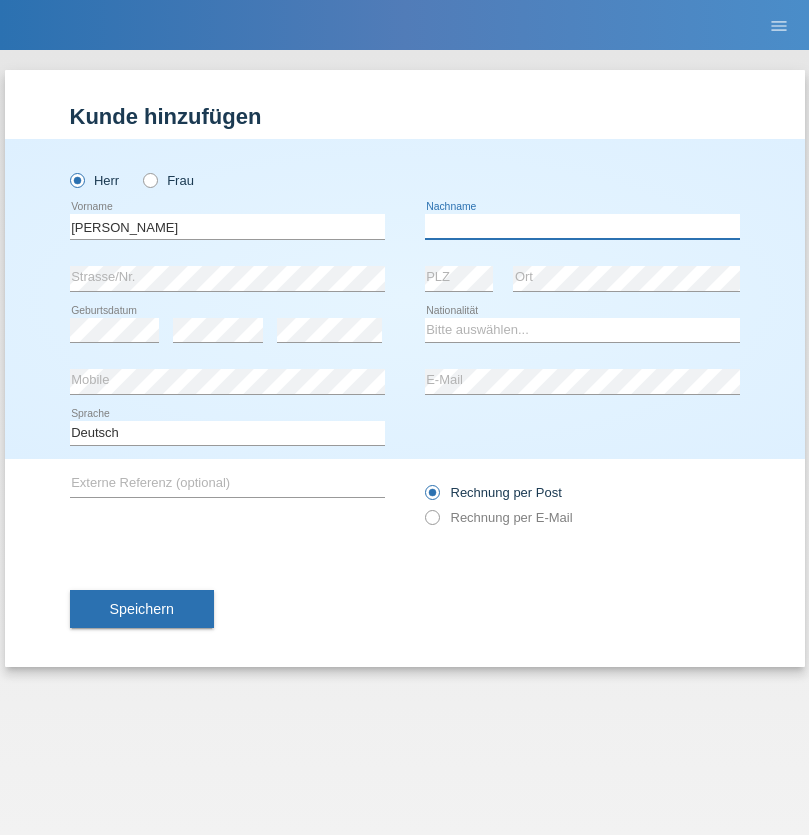 click at bounding box center (582, 226) 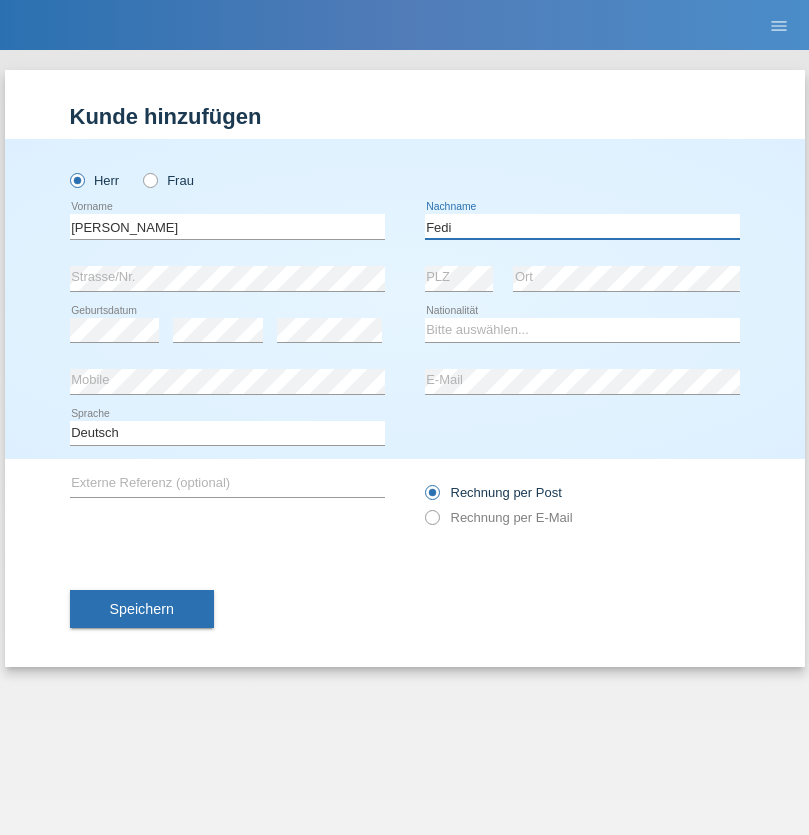 type on "Fedi" 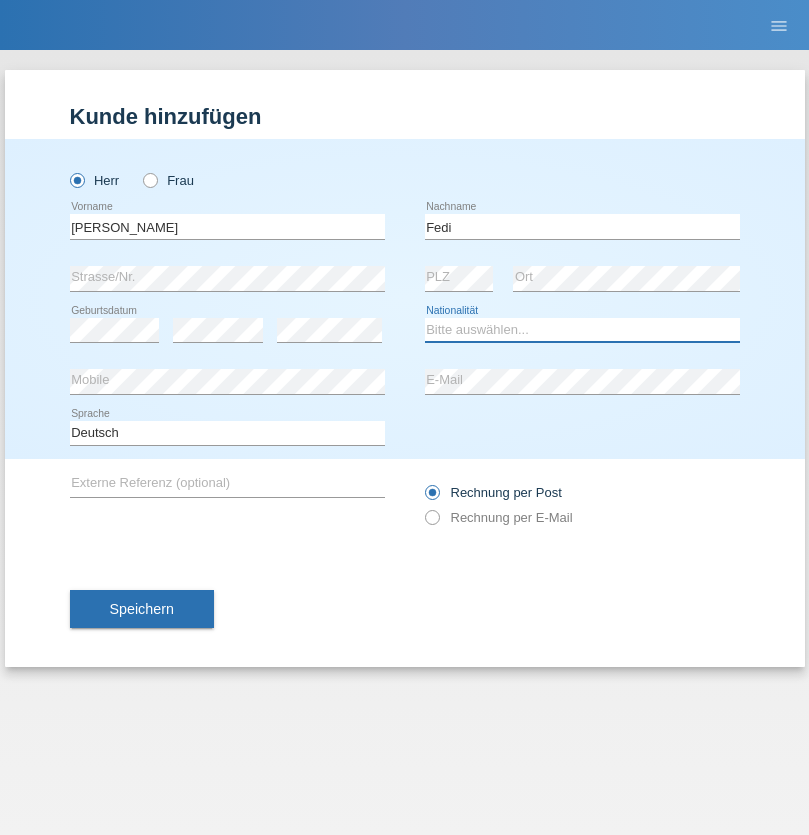 select on "CH" 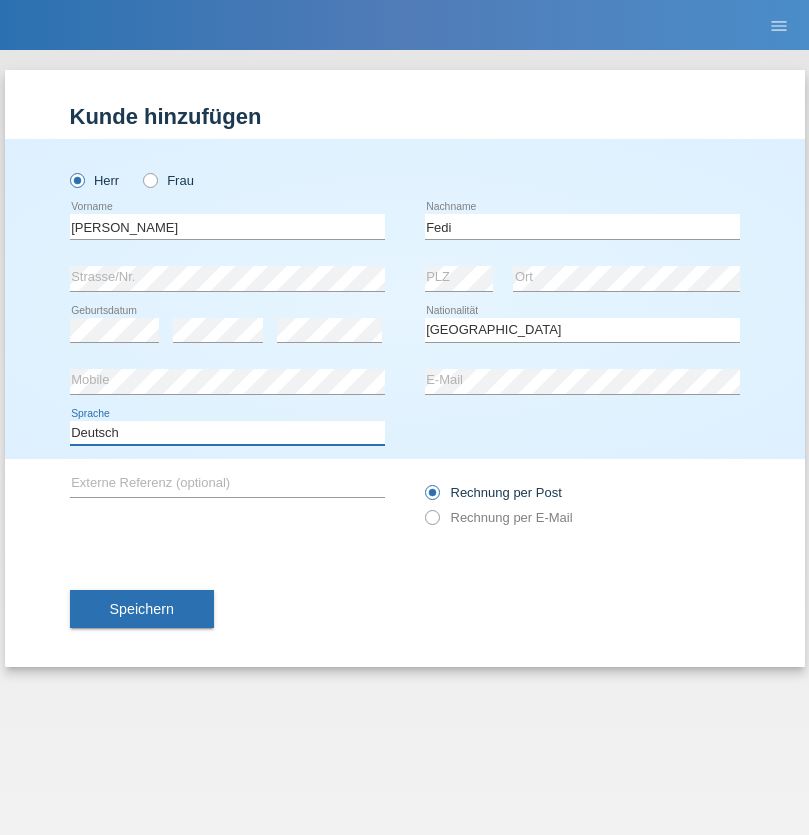 select on "en" 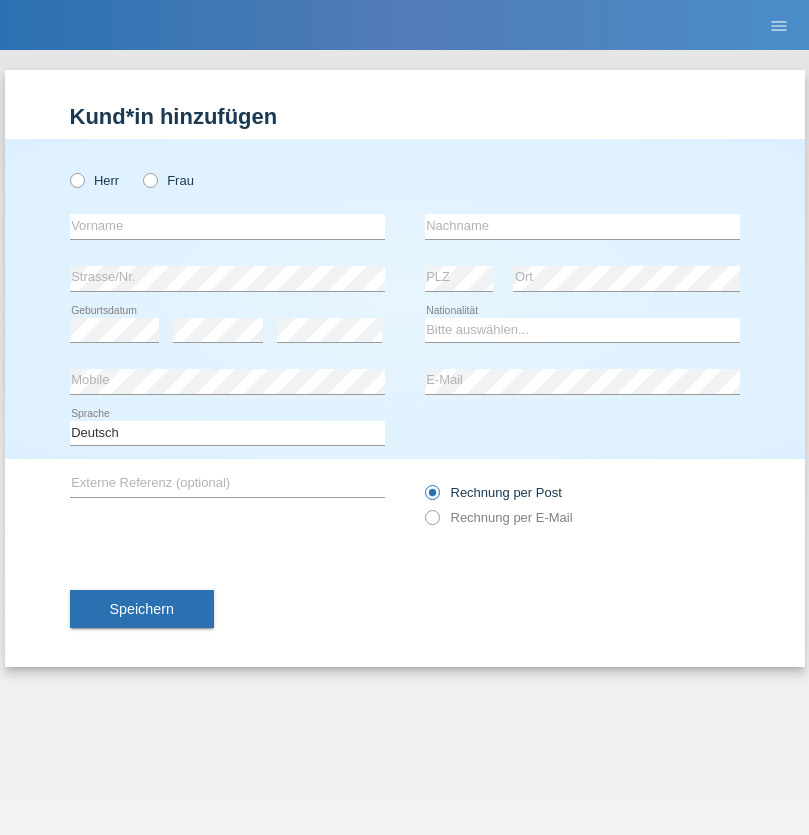 scroll, scrollTop: 0, scrollLeft: 0, axis: both 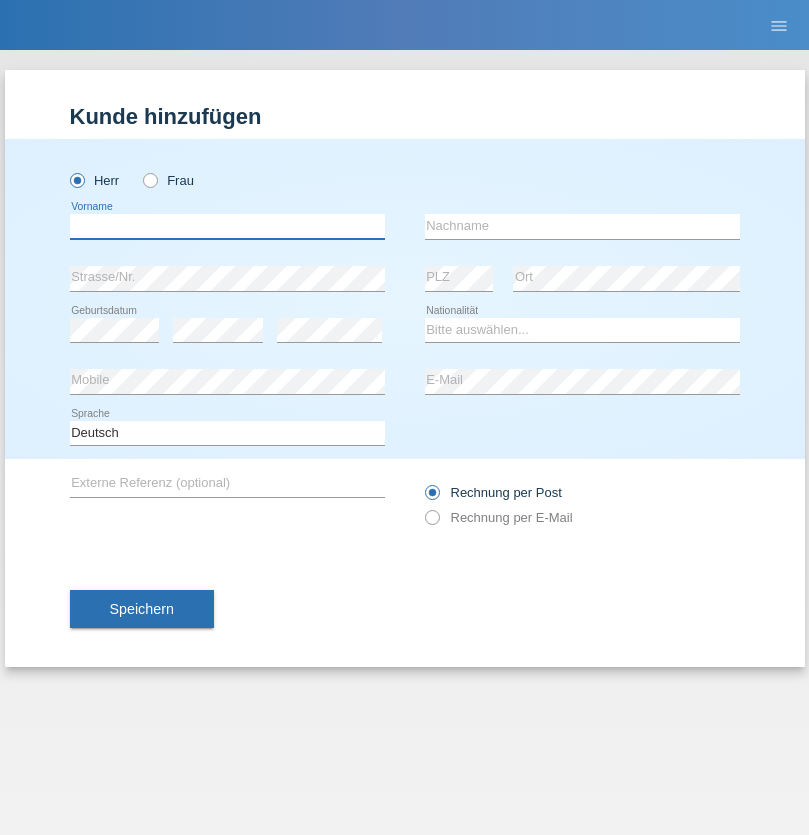 click at bounding box center (227, 226) 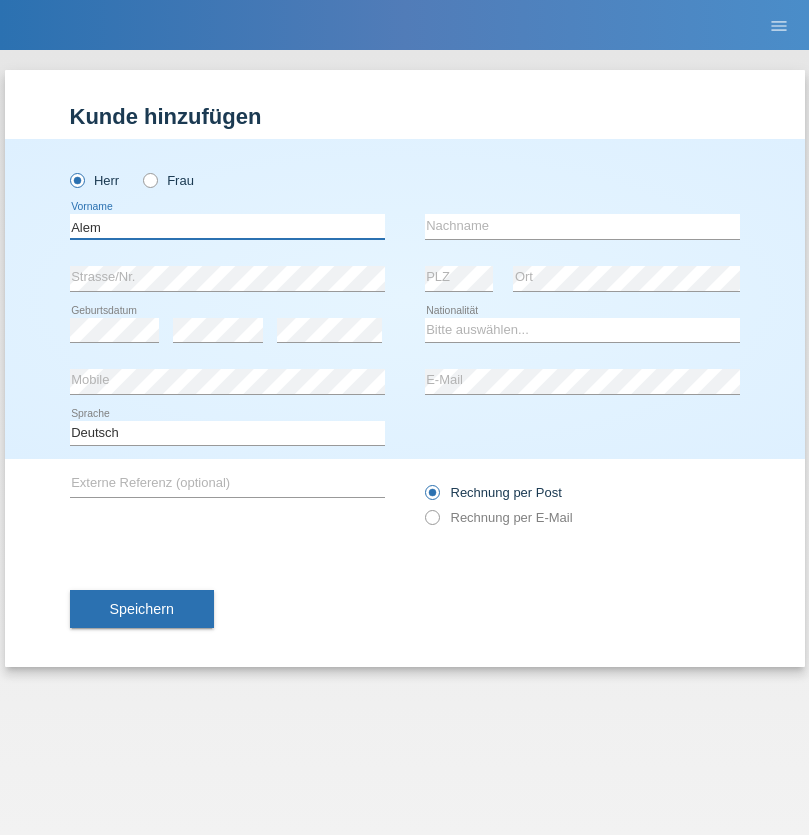 type on "Alem" 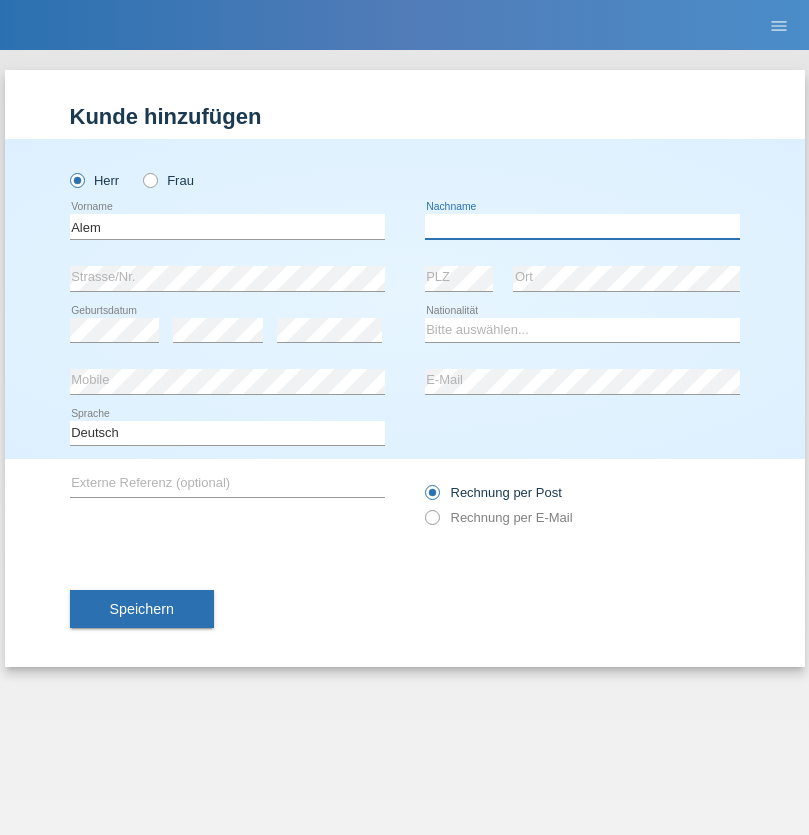 click at bounding box center [582, 226] 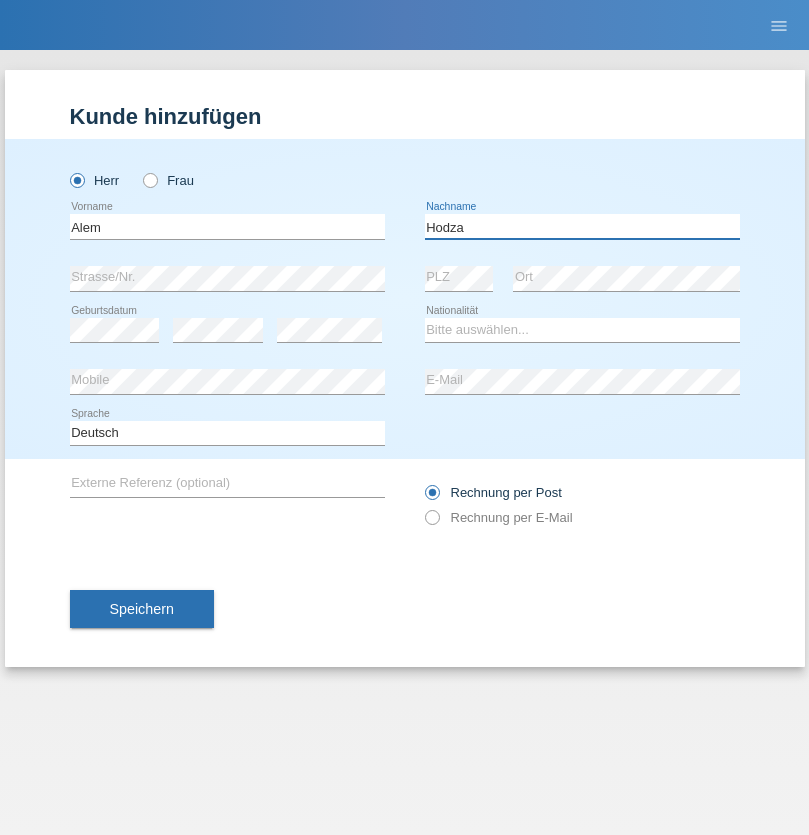 type on "Hodza" 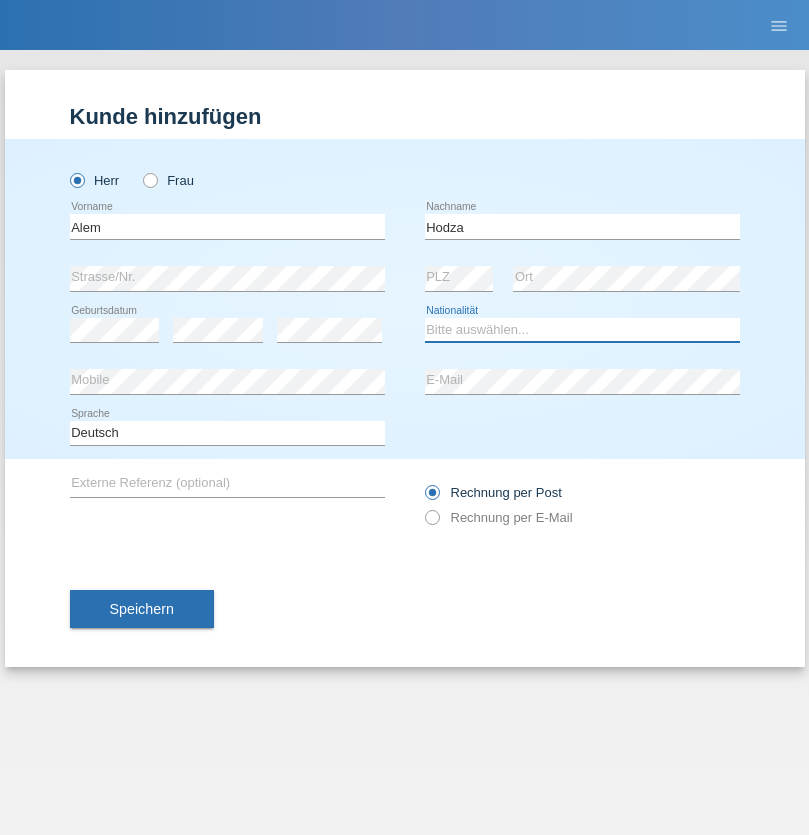 select on "HR" 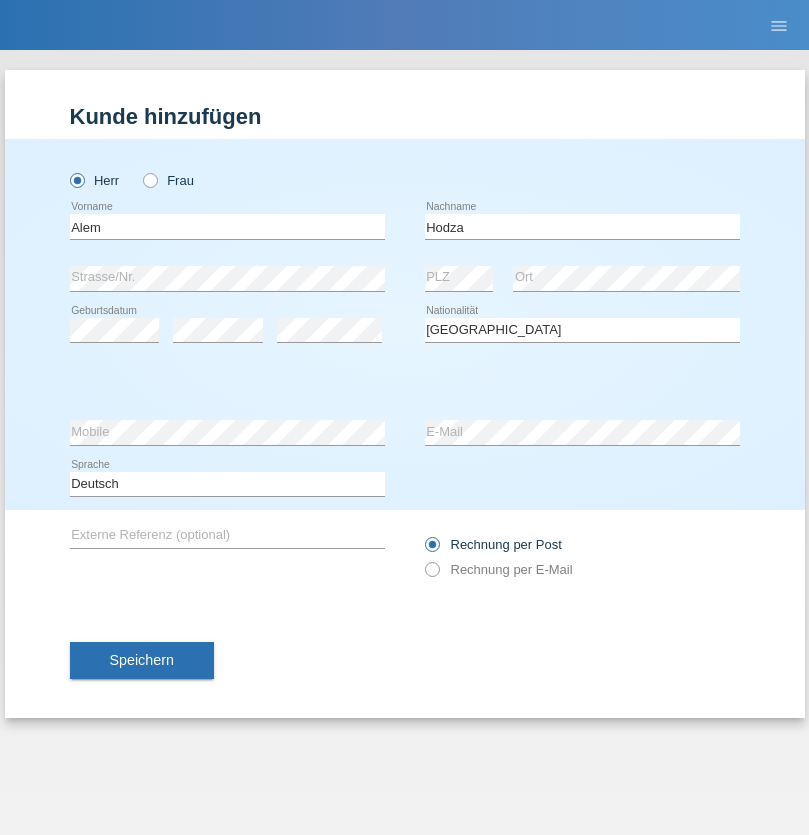 select on "C" 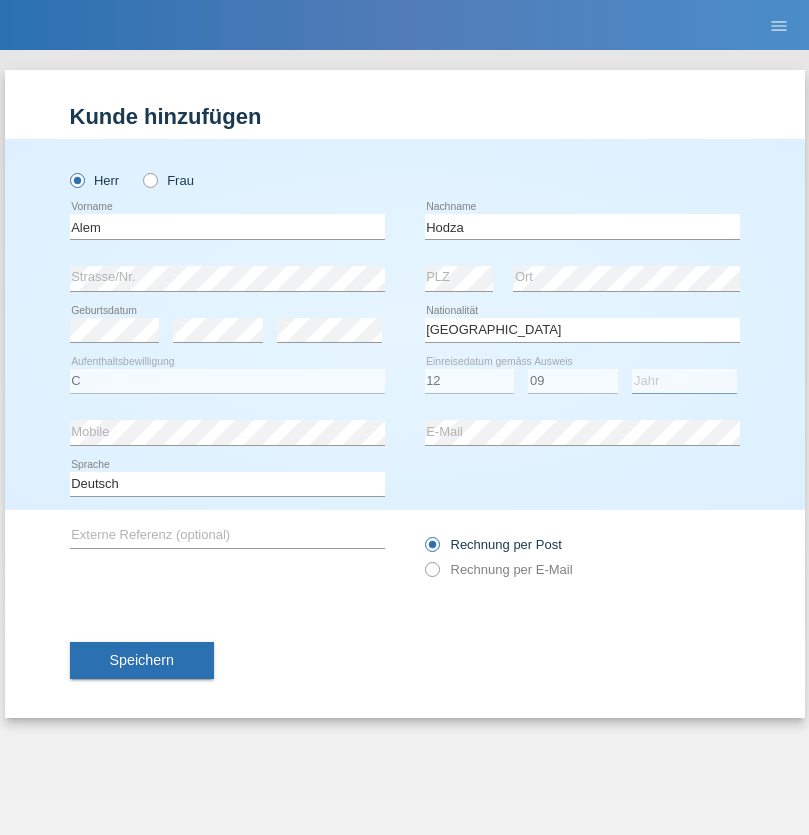 select on "2021" 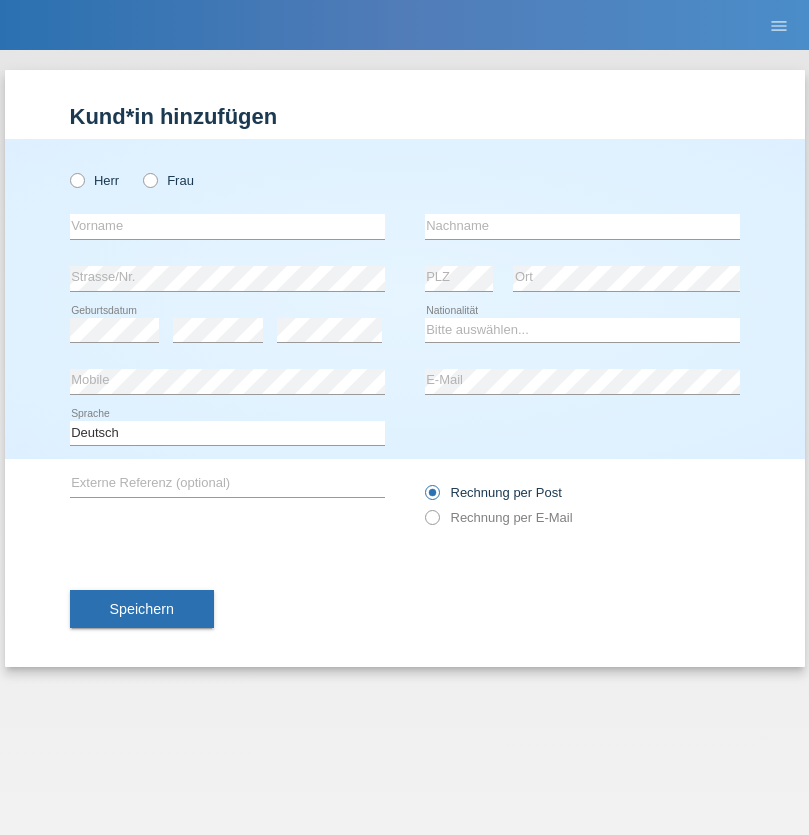 scroll, scrollTop: 0, scrollLeft: 0, axis: both 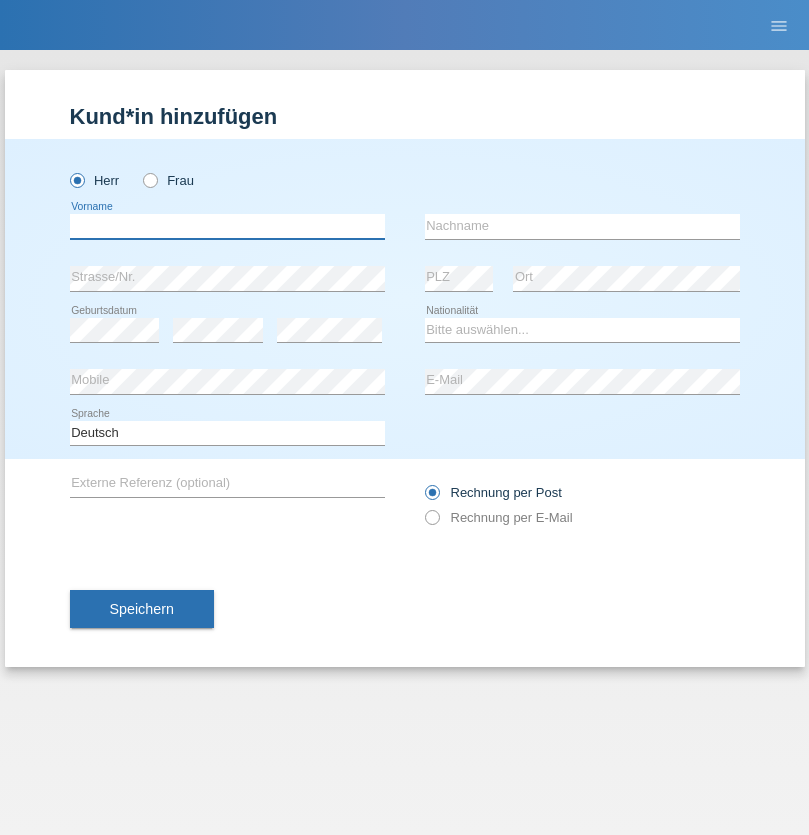 click at bounding box center [227, 226] 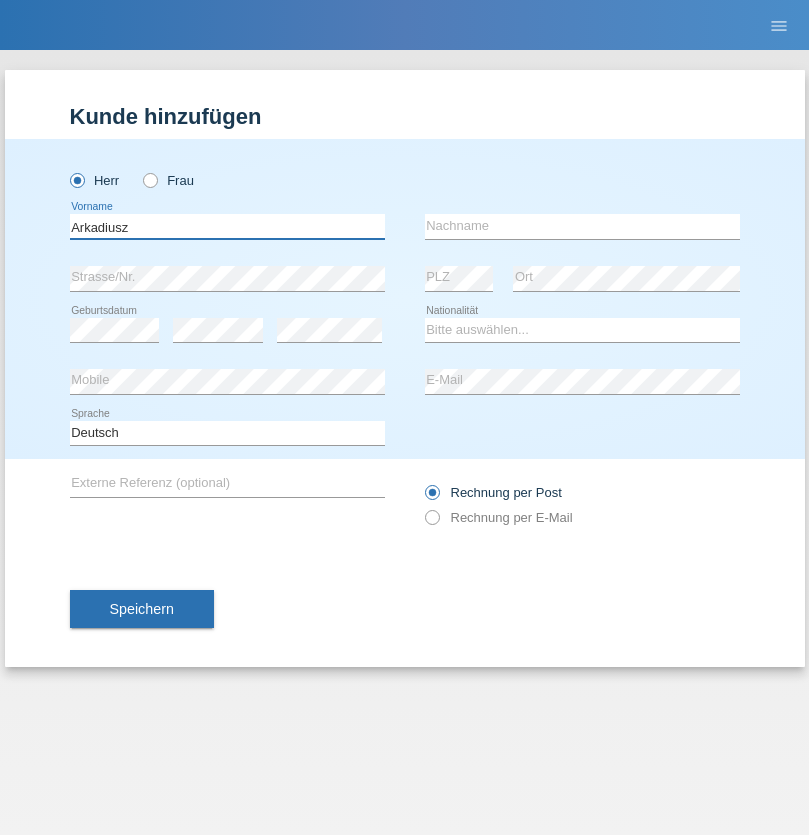 type on "Arkadiusz" 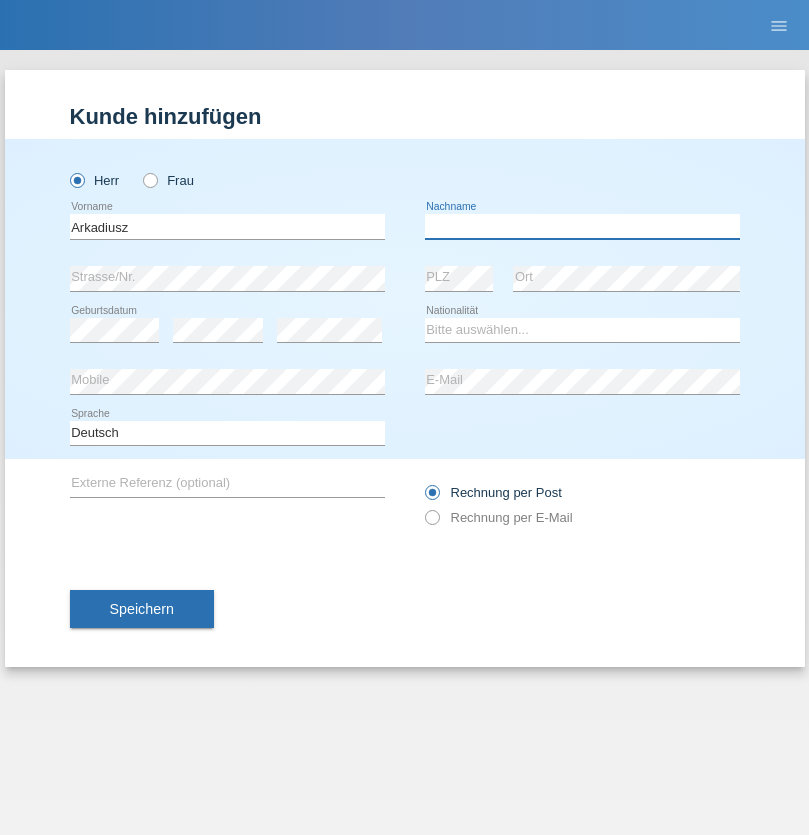 click at bounding box center (582, 226) 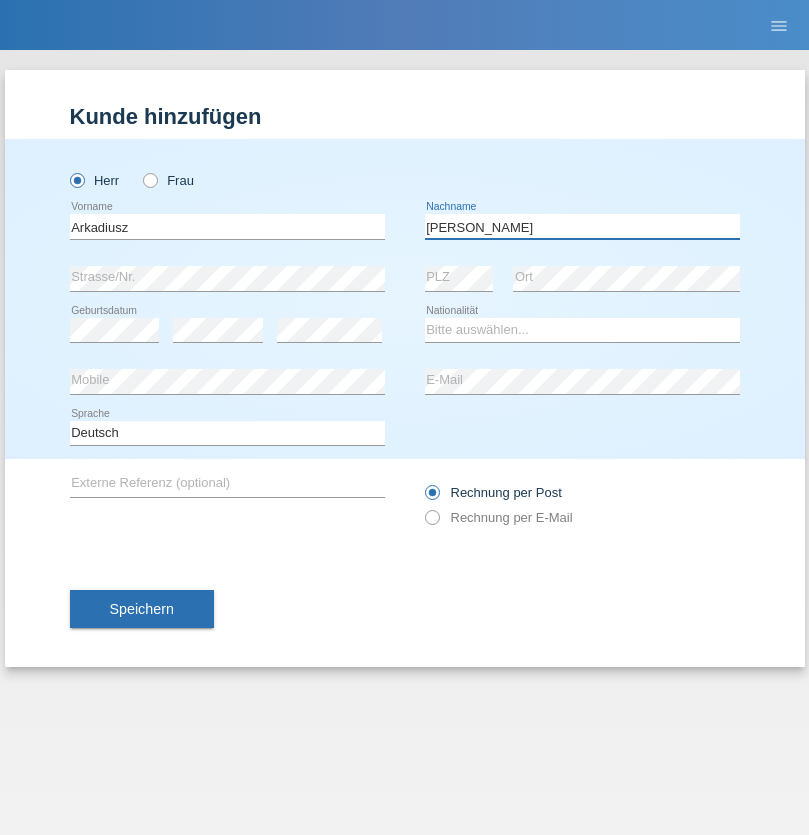 type on "Lukaszewski" 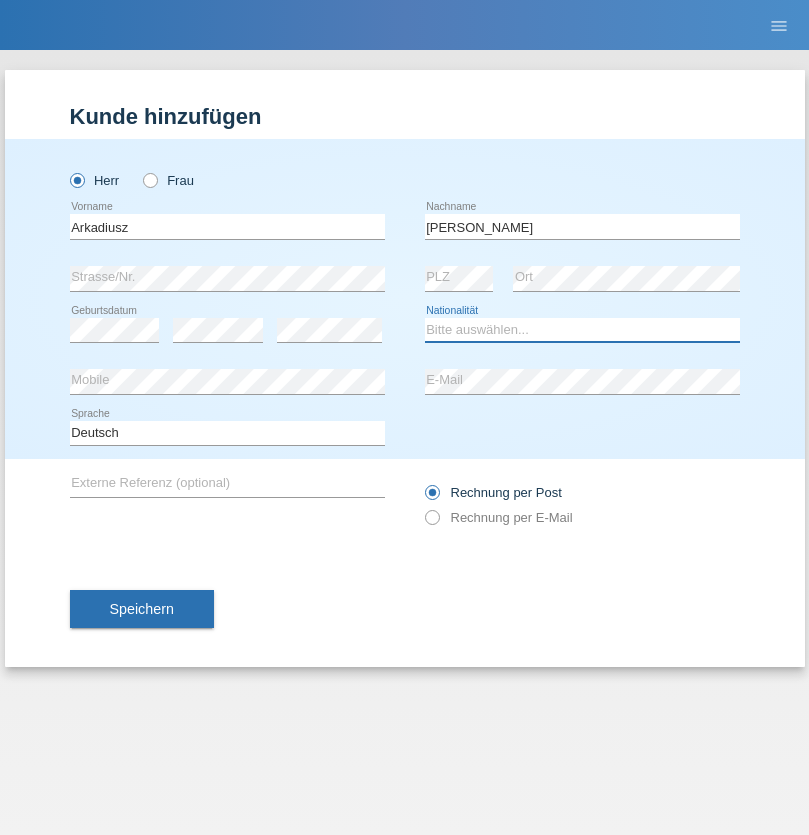 select on "PL" 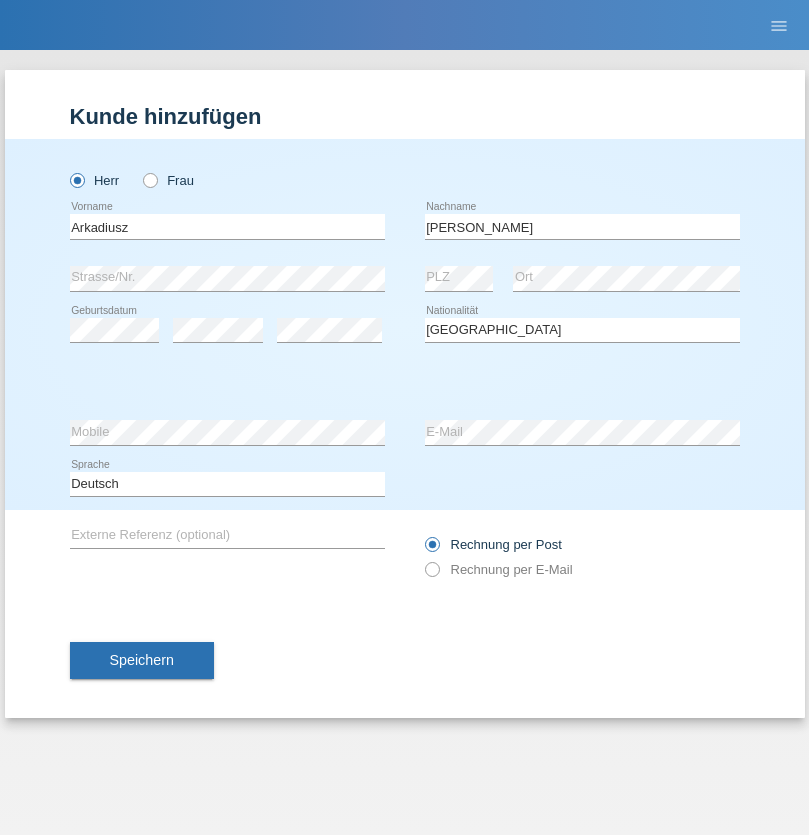 select on "C" 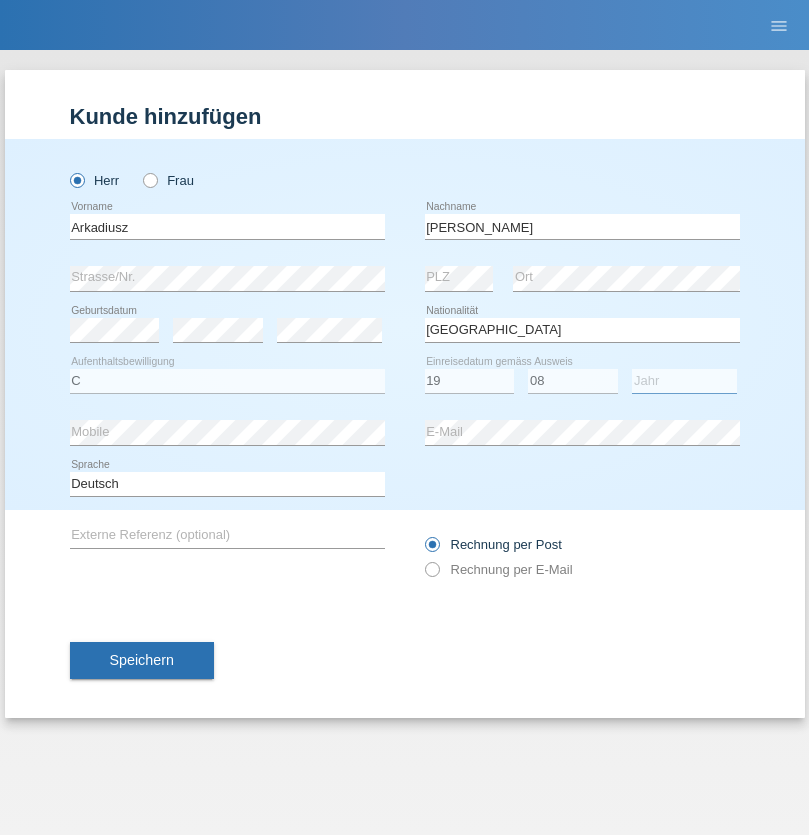 select on "2017" 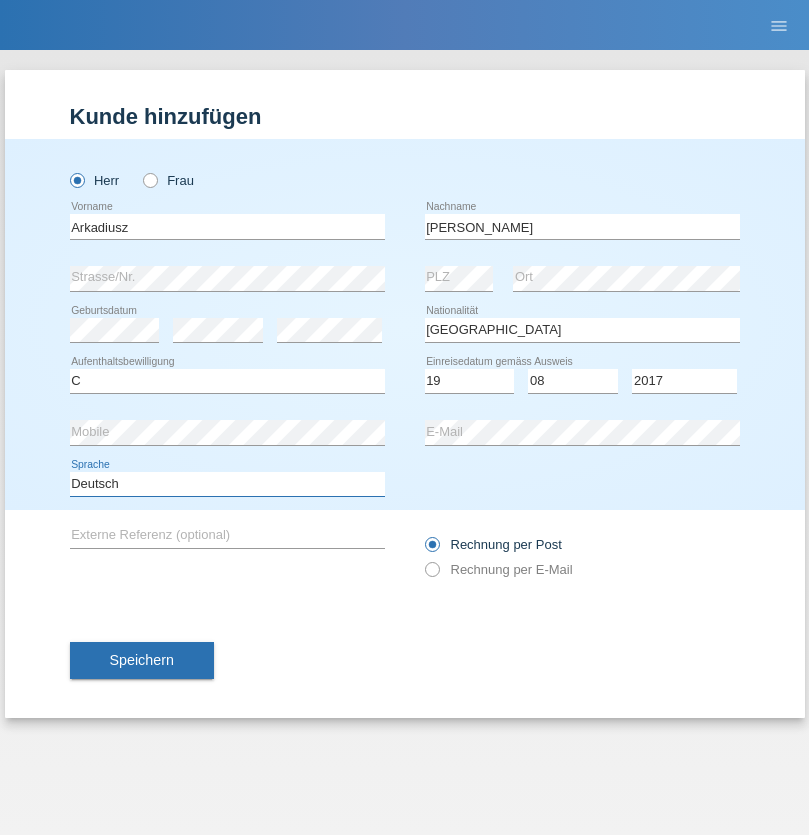select on "en" 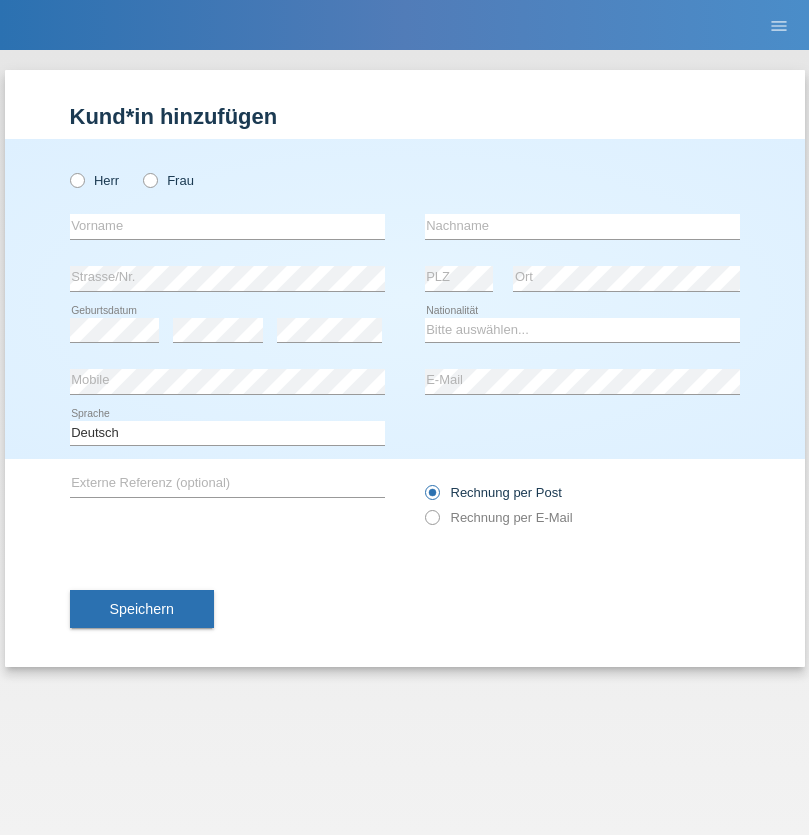 scroll, scrollTop: 0, scrollLeft: 0, axis: both 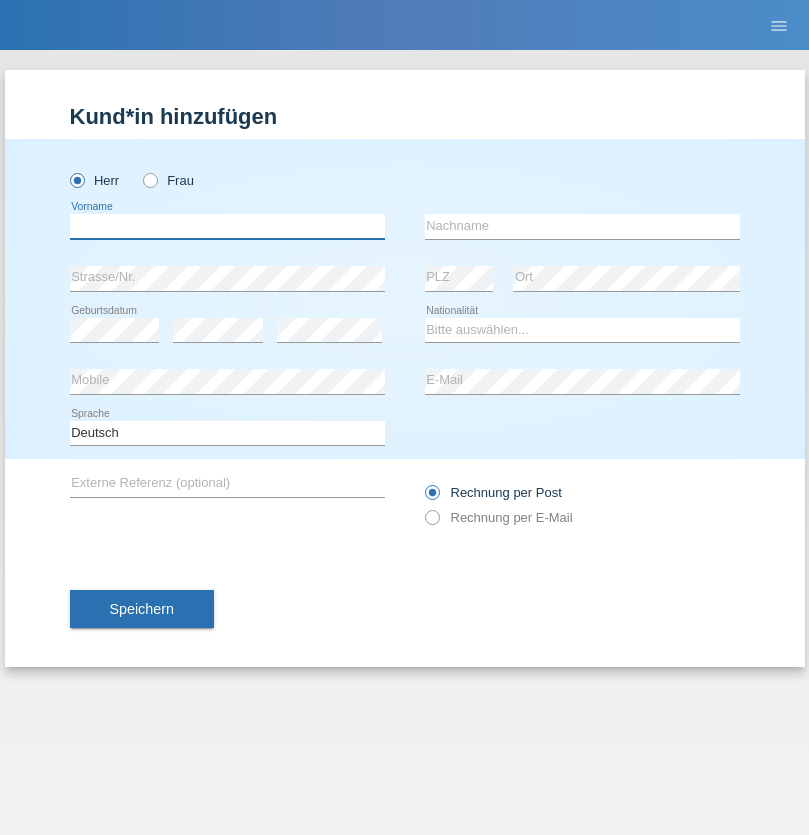 click at bounding box center (227, 226) 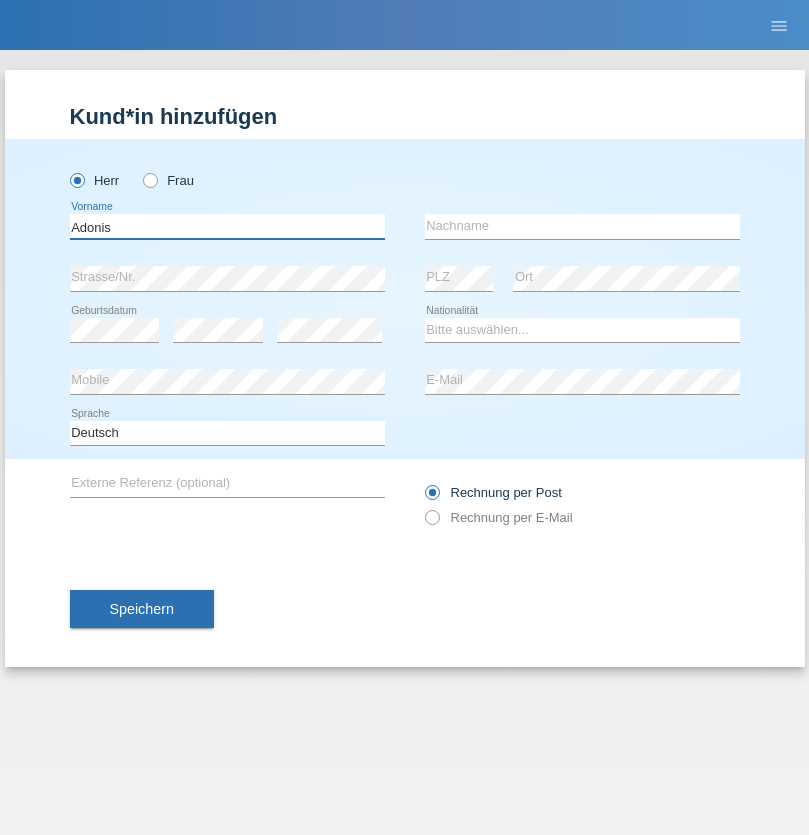 type on "Adonis" 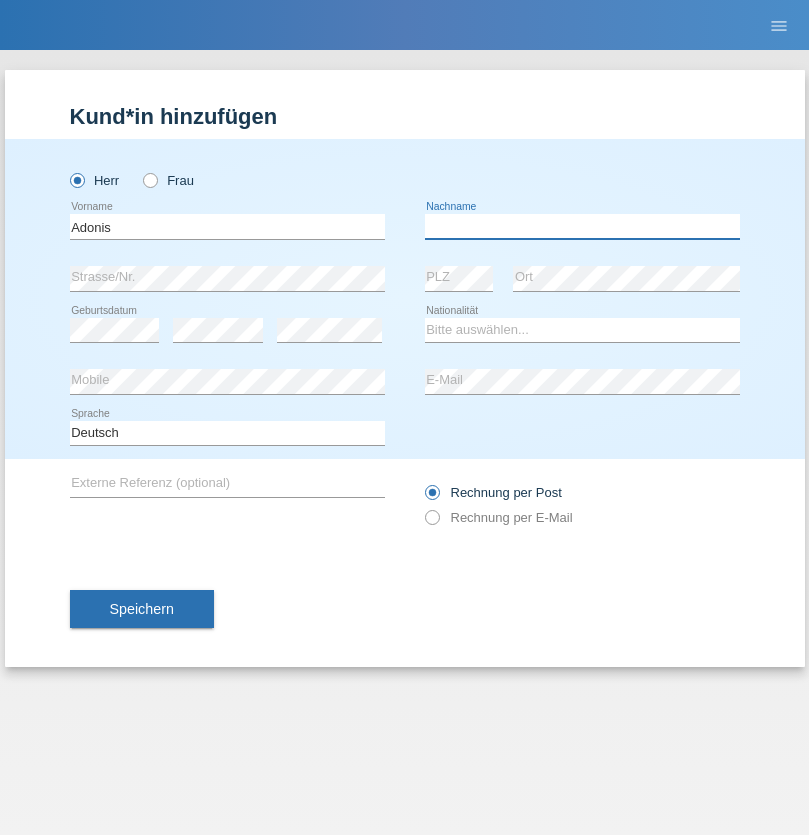 click at bounding box center (582, 226) 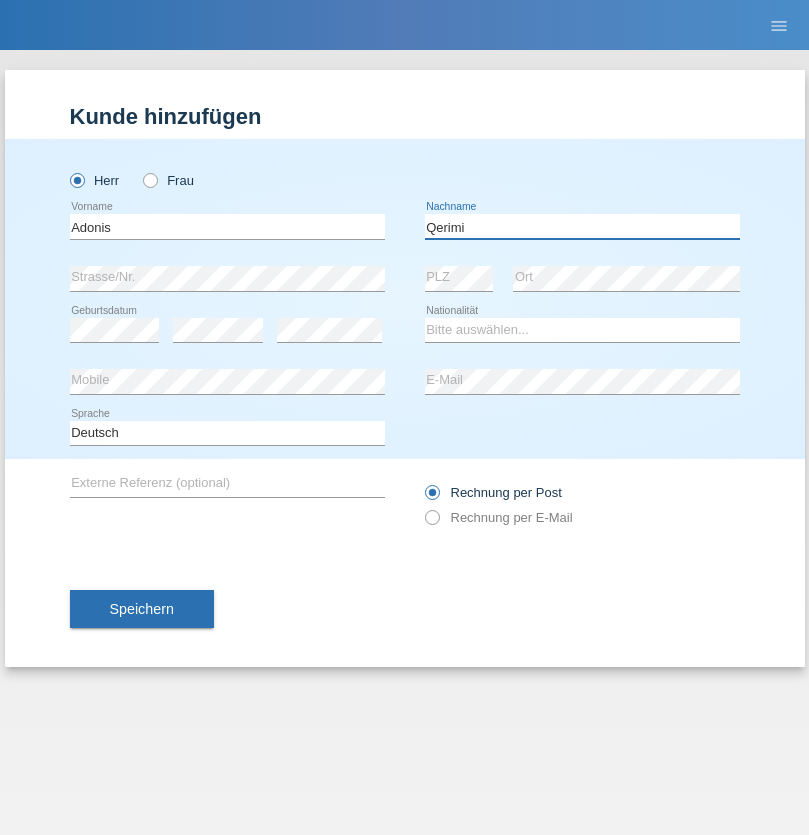 type on "Qerimi" 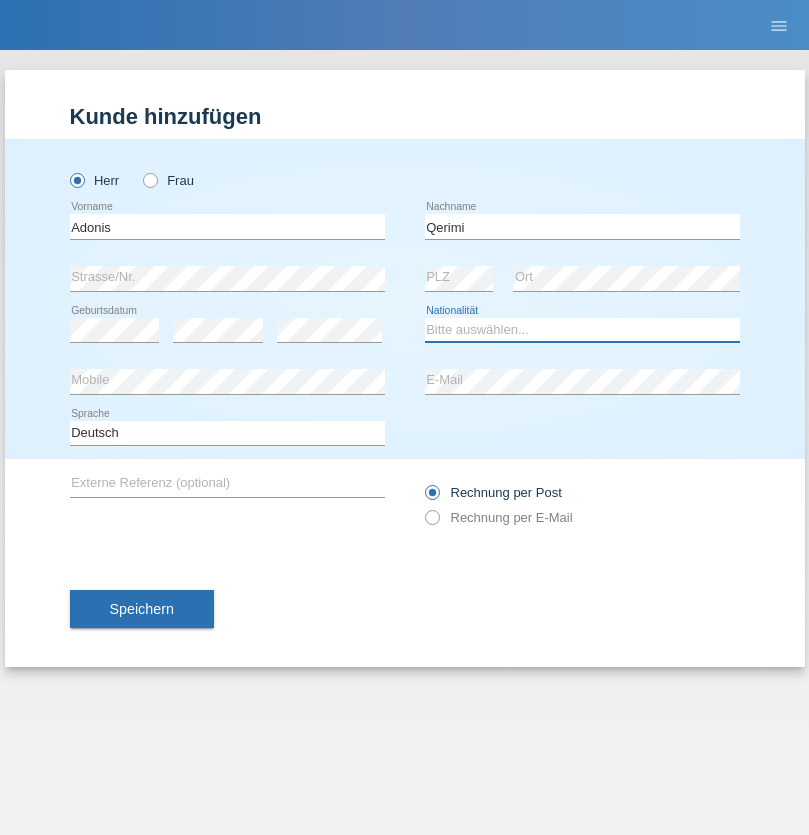 select on "XK" 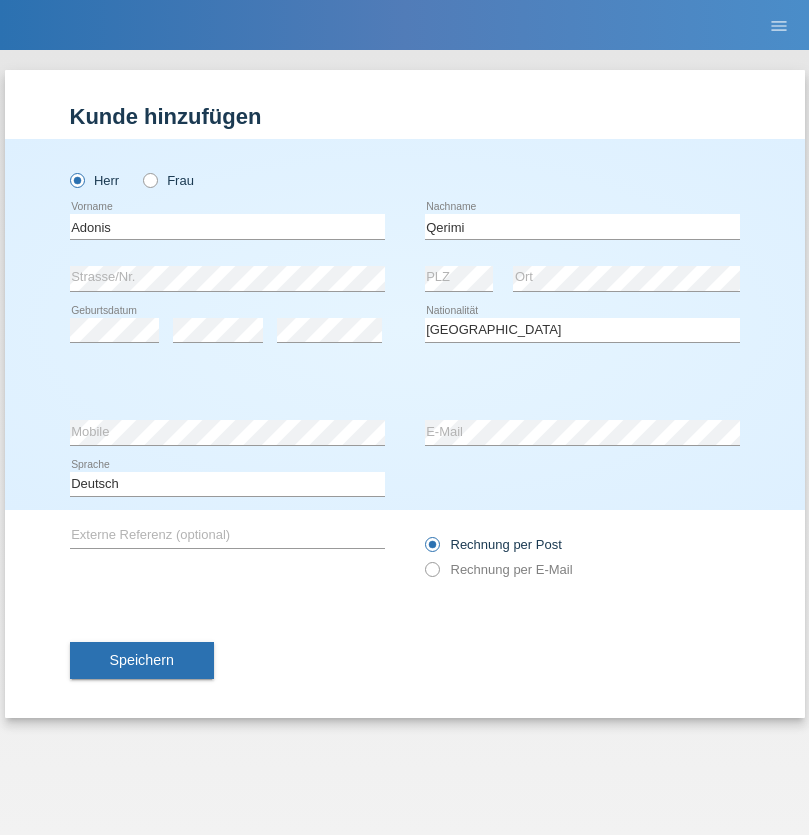 select on "C" 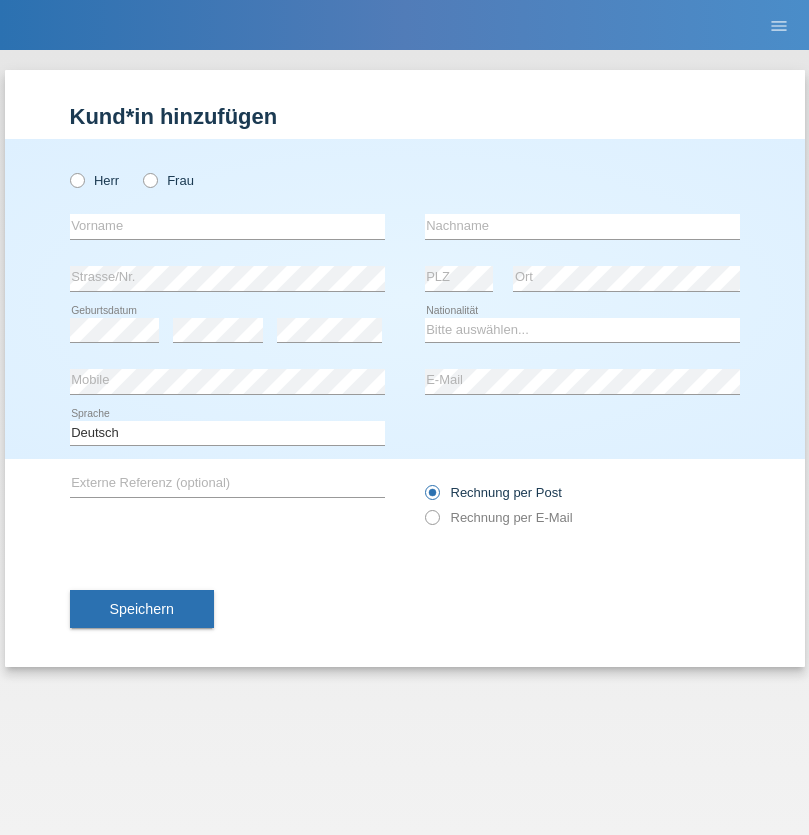 scroll, scrollTop: 0, scrollLeft: 0, axis: both 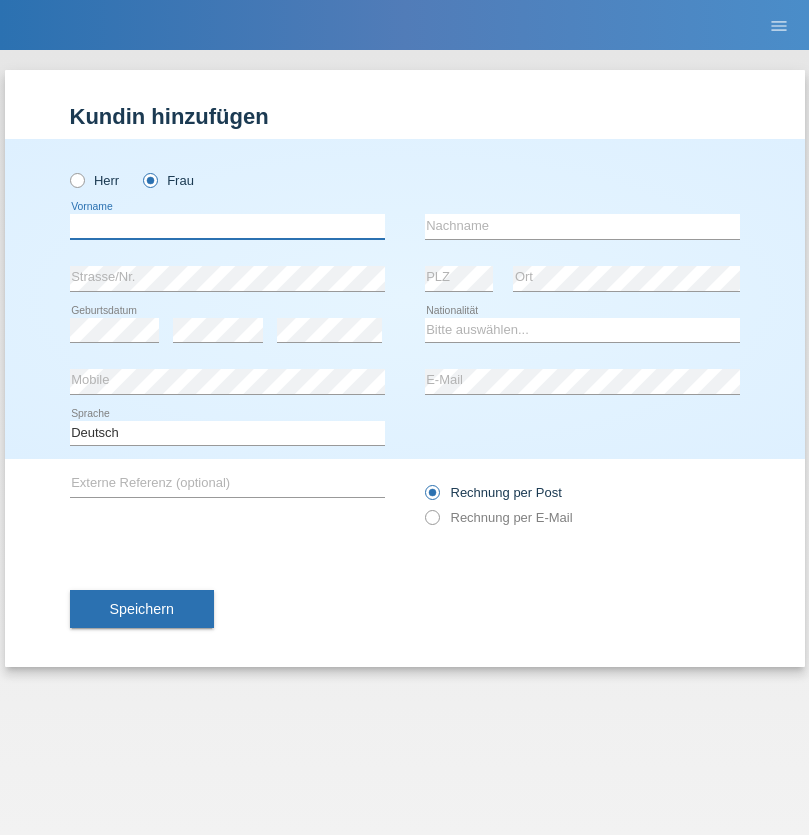 click at bounding box center [227, 226] 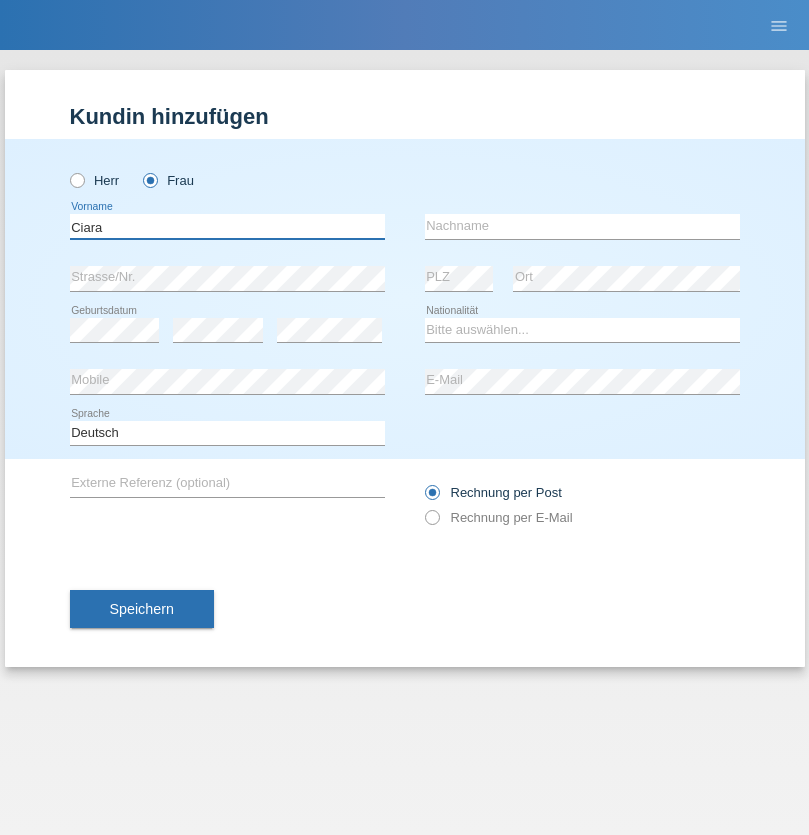 type on "Ciara" 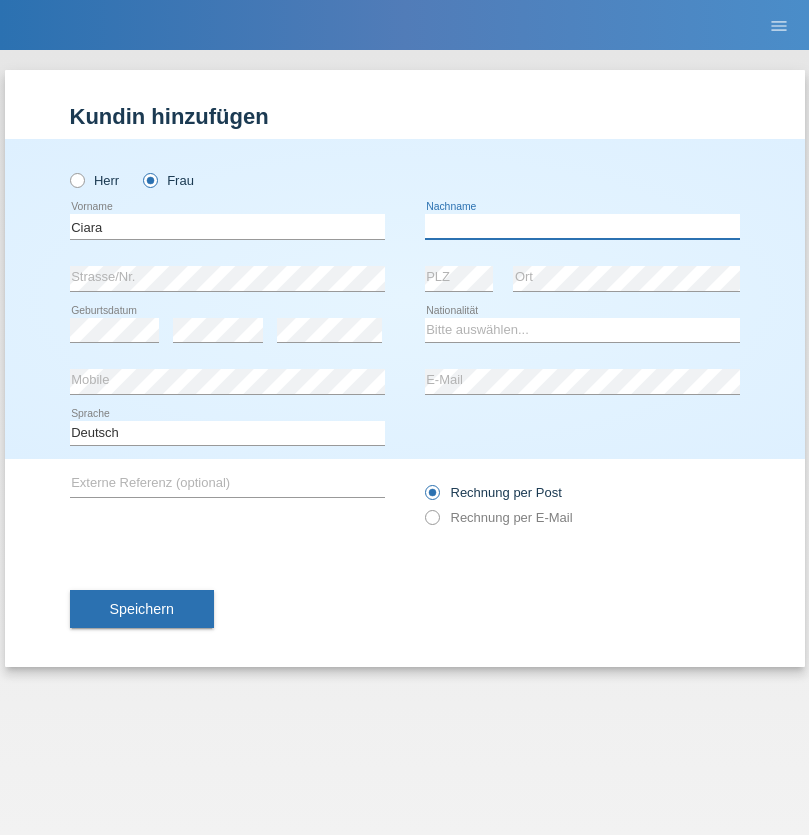 click at bounding box center (582, 226) 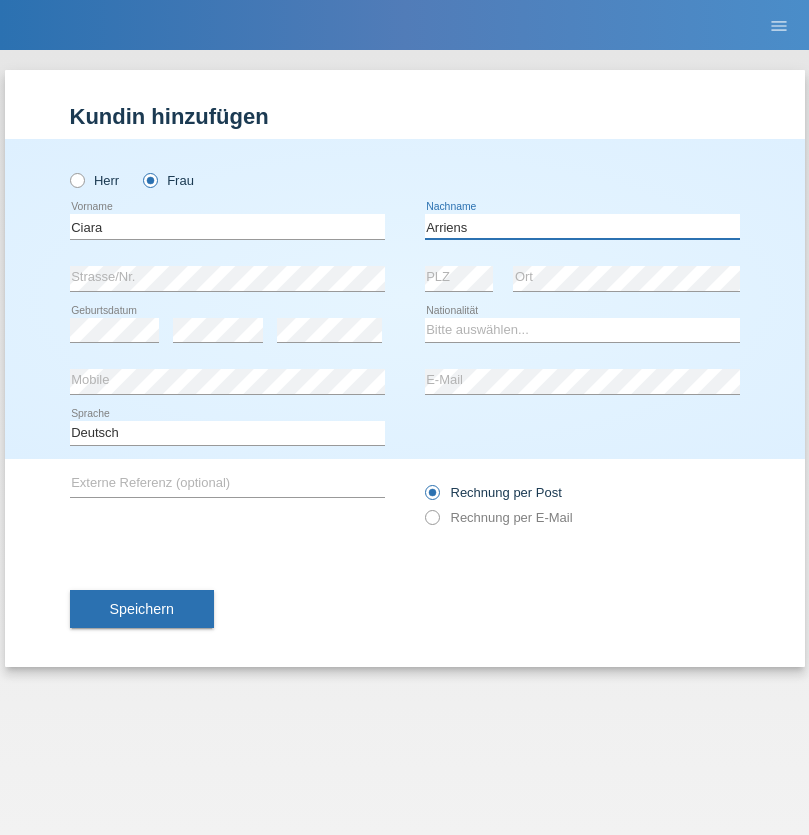type on "Arriens" 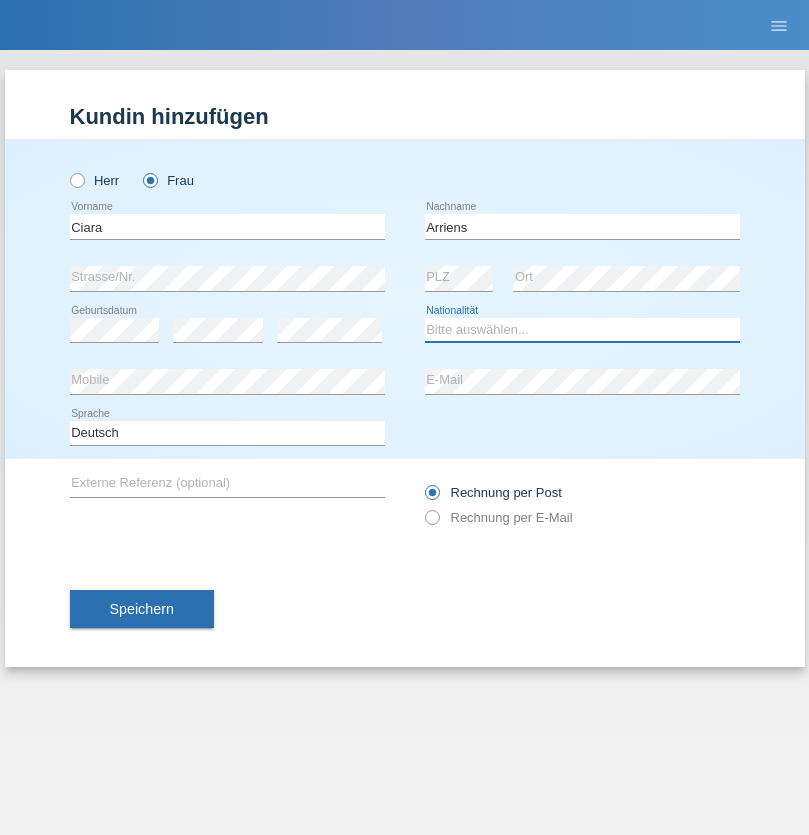 select on "CH" 